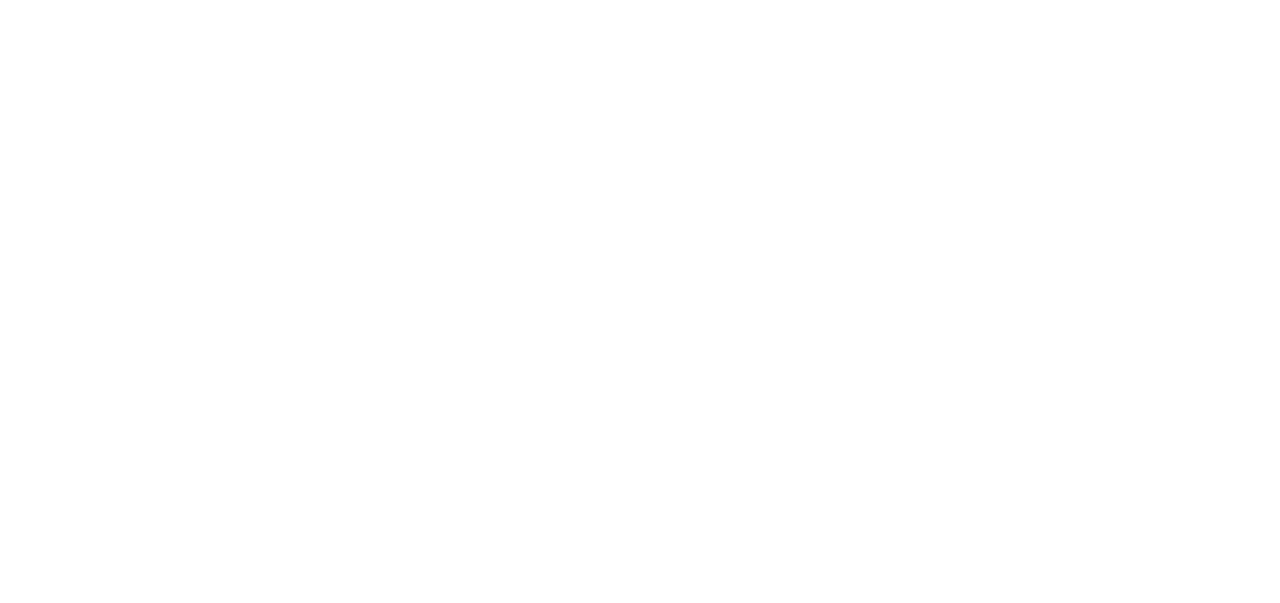 scroll, scrollTop: 0, scrollLeft: 0, axis: both 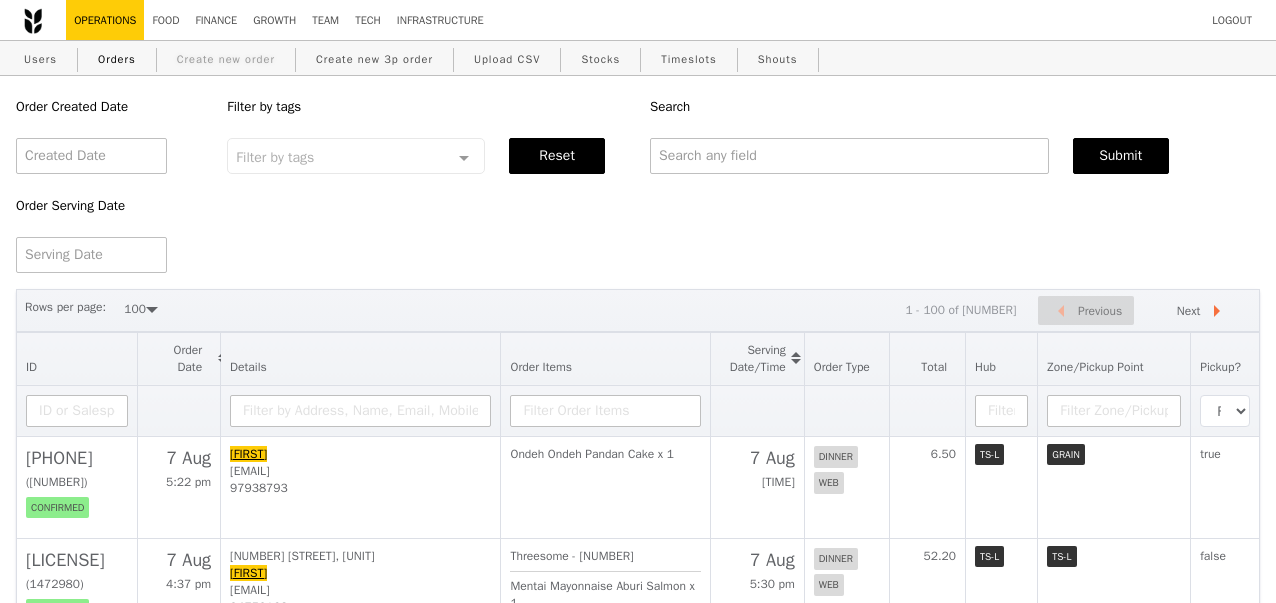 click on "Create new order" at bounding box center (226, 59) 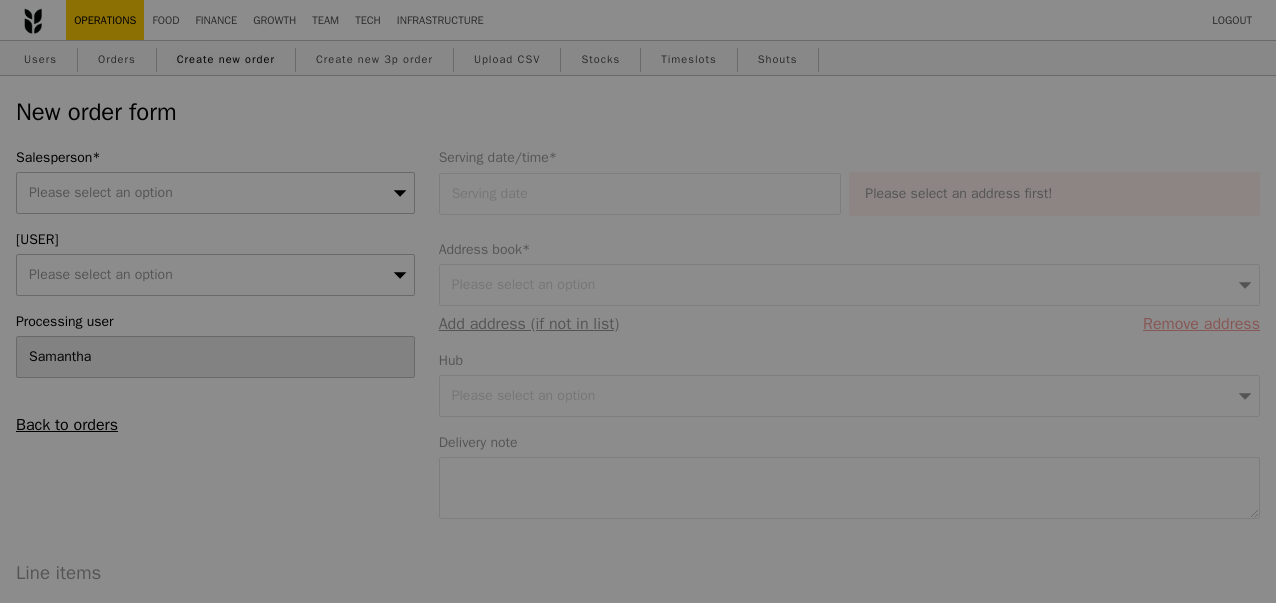 type on "Confirm" 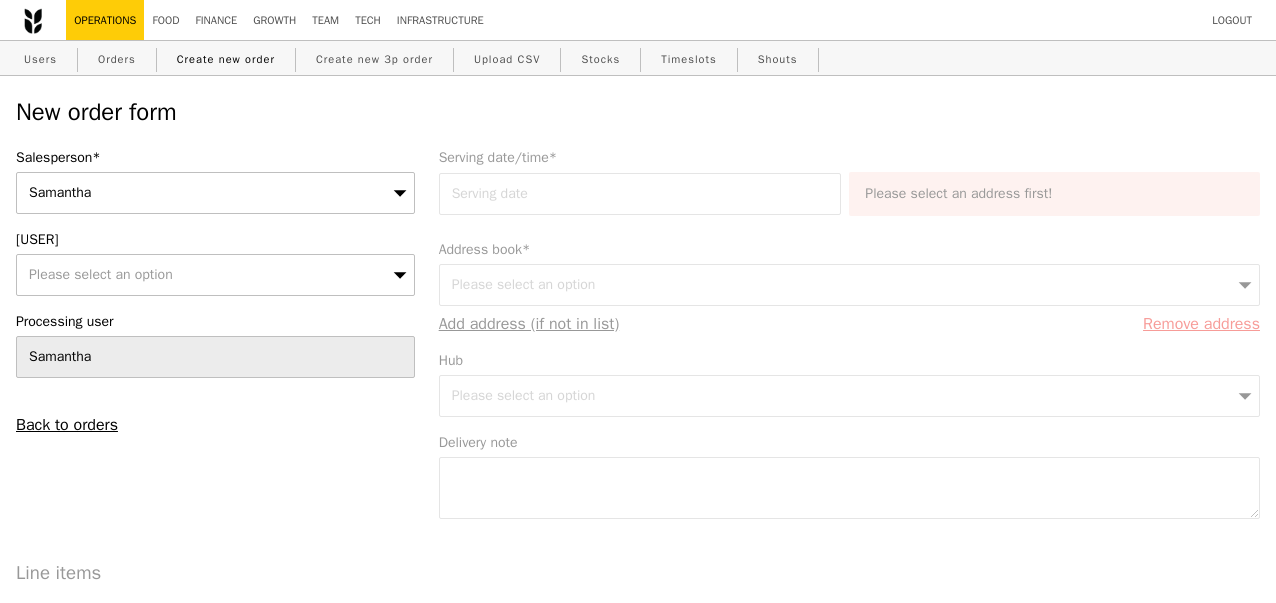 click on "Please select an option" at bounding box center (215, 275) 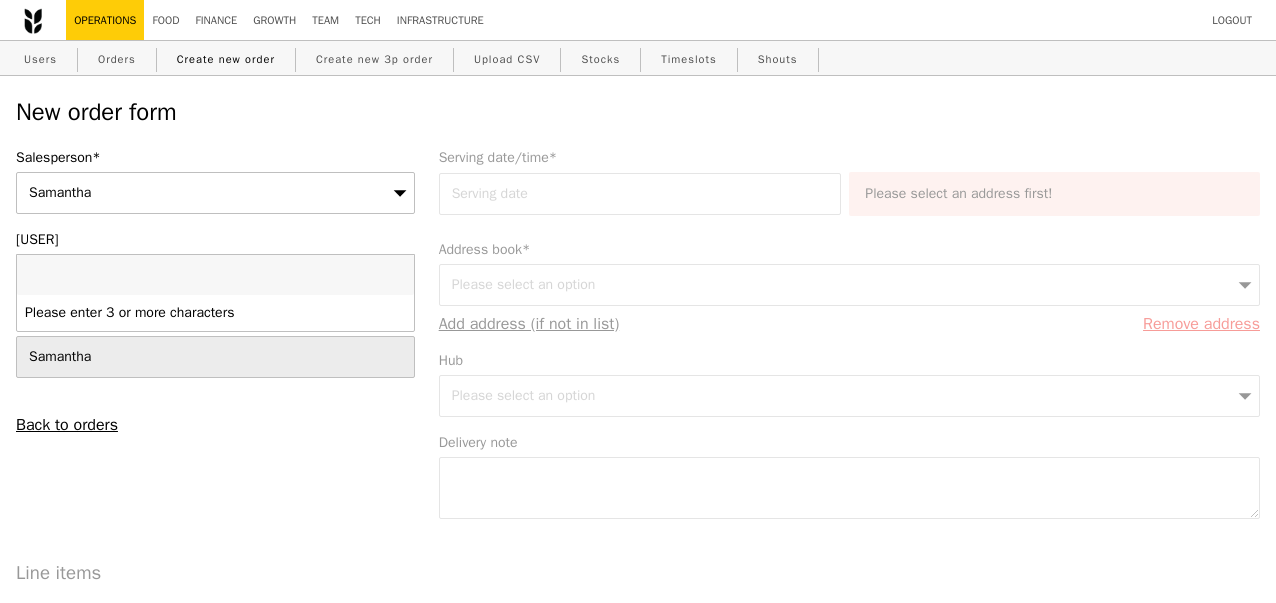 type on "[NAME]@[DOMAIN].com" 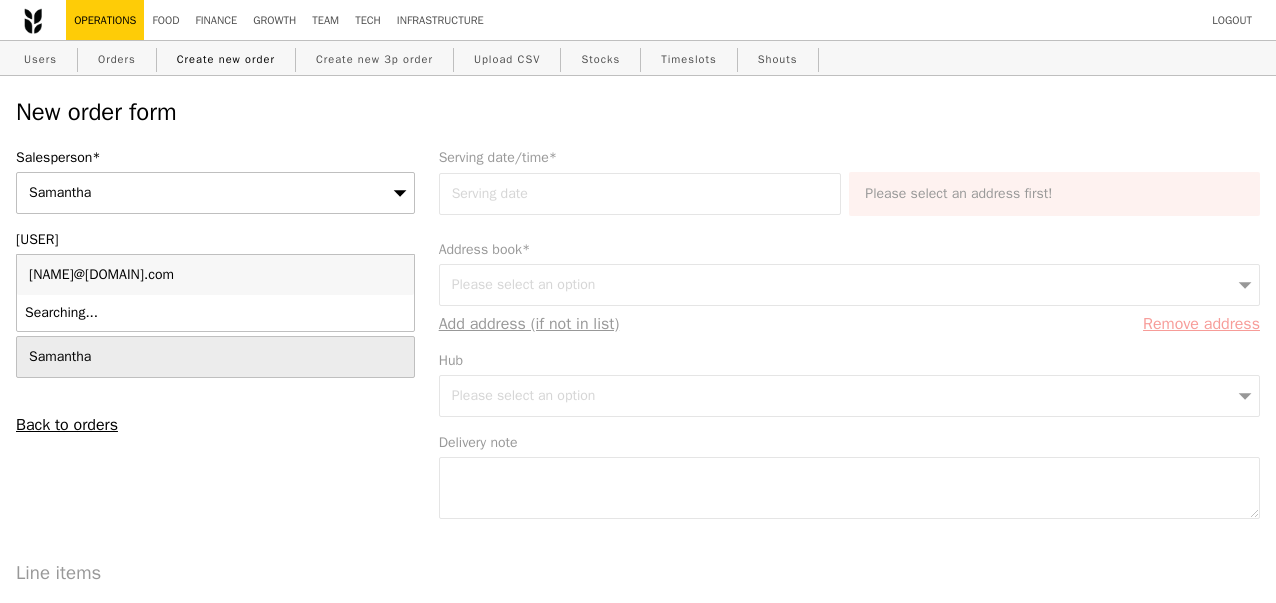 type on "Confirm" 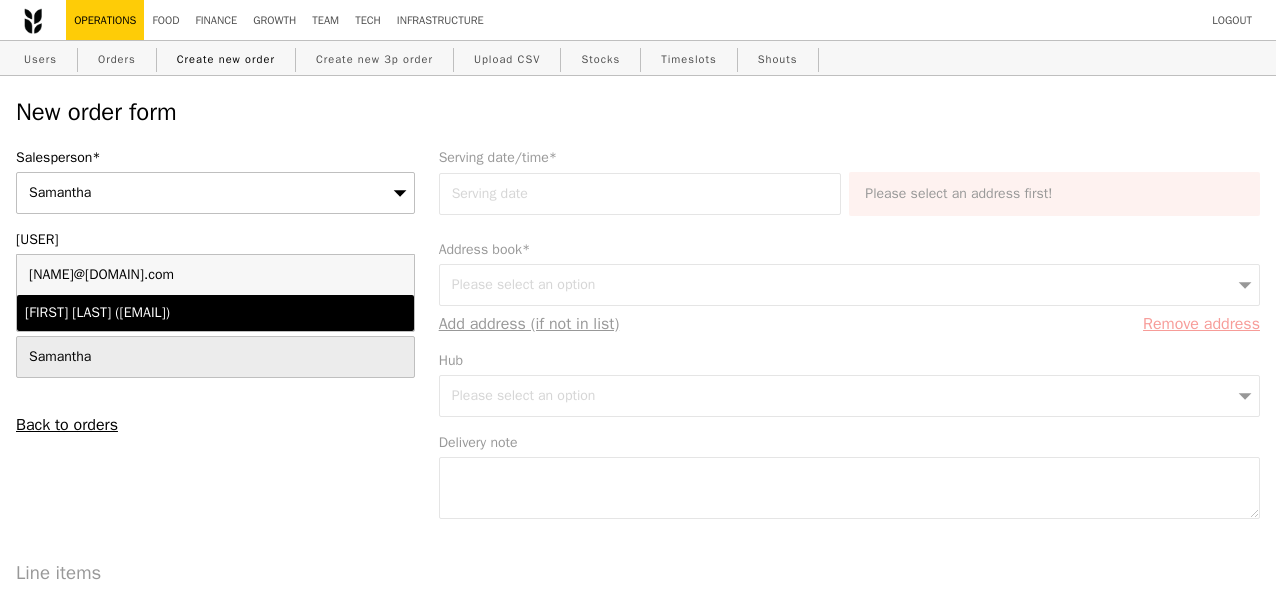 type on "[NAME]@[DOMAIN].com" 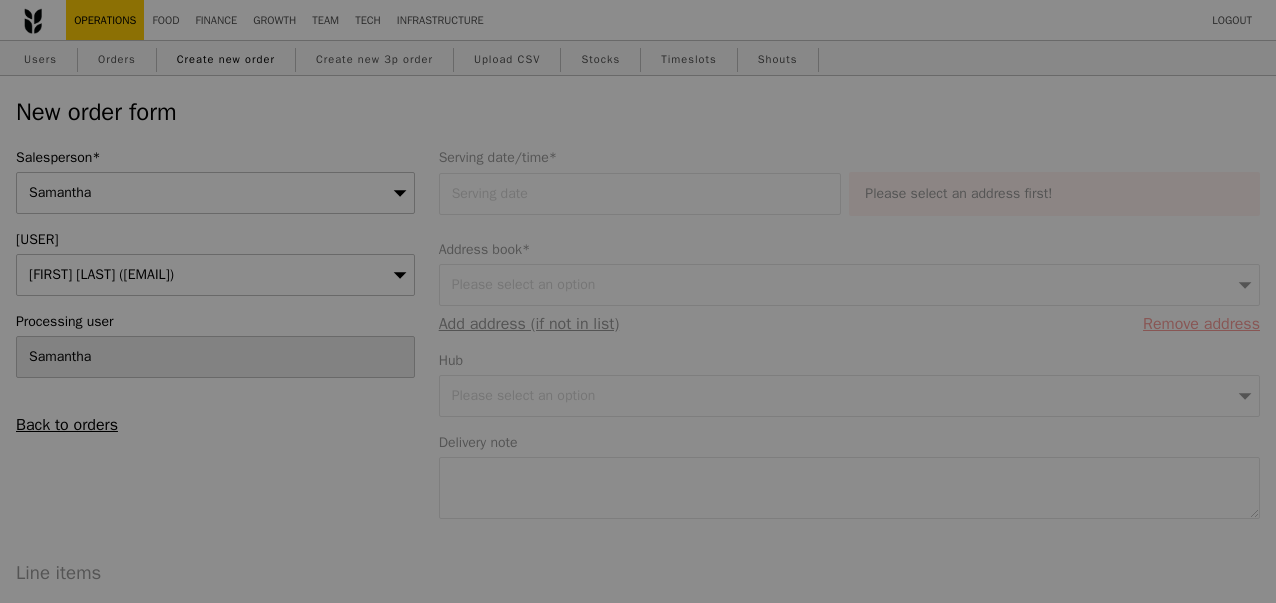 type on "9.08" 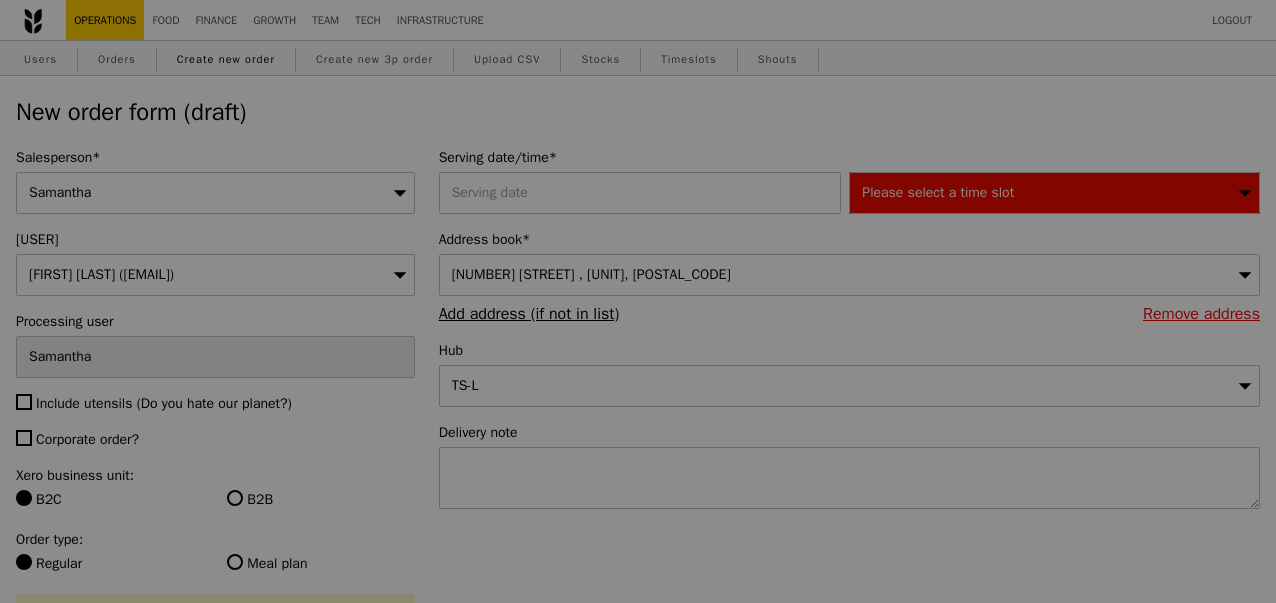 type on "Confirm" 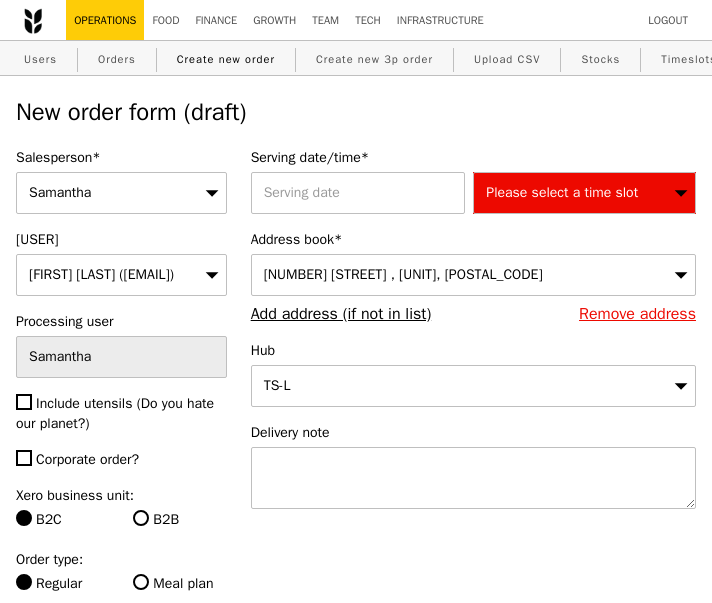 click on "Please select a time slot" at bounding box center (584, 193) 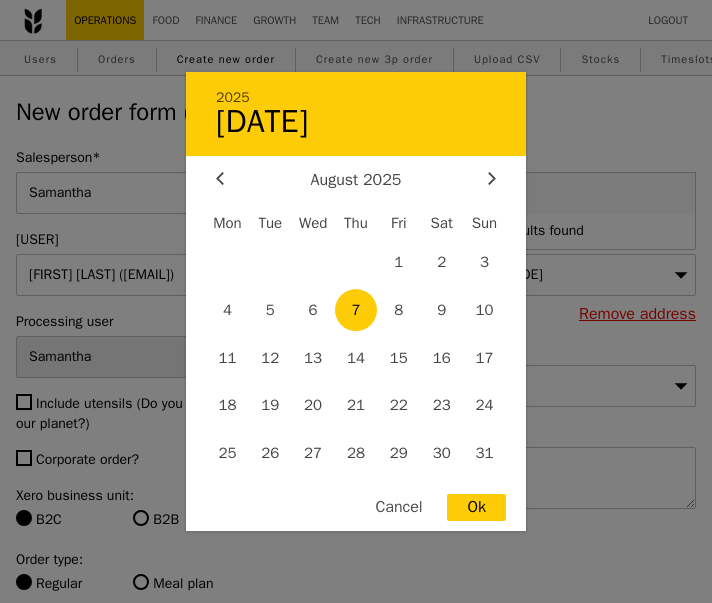 click on "[YEAR] [DATE] [MONTH] [YEAR]     [DAYS]   [DATE] [DATE] [DATE] [DATE] [DATE] [DATE] [DATE] [DATE] [DATE] [DATE] [DATE] [DATE] [DATE] [DATE] [DATE] [DATE] [DATE] [DATE] [DATE] [DATE] [DATE] [DATE] [DATE] [DATE] [DATE] [DATE] [DATE] [DATE] [DATE] [DATE]     Cancel   Ok" at bounding box center [362, 193] 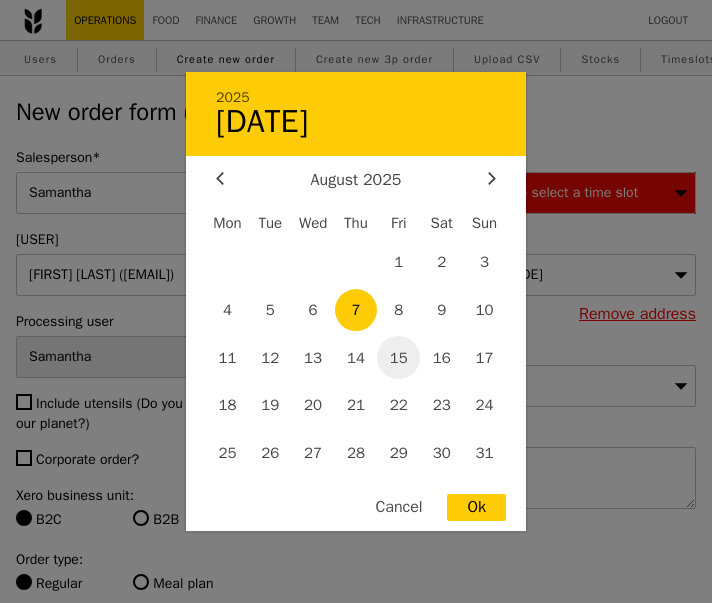 click on "15" at bounding box center [398, 357] 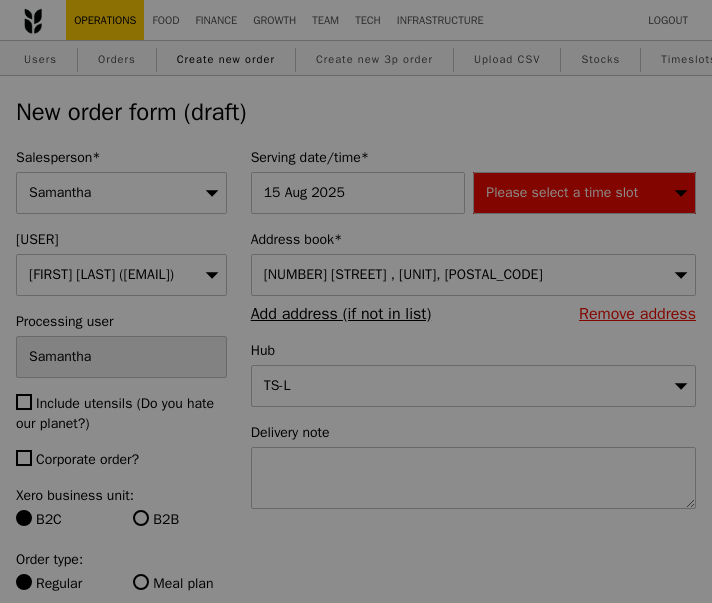 click at bounding box center [356, 301] 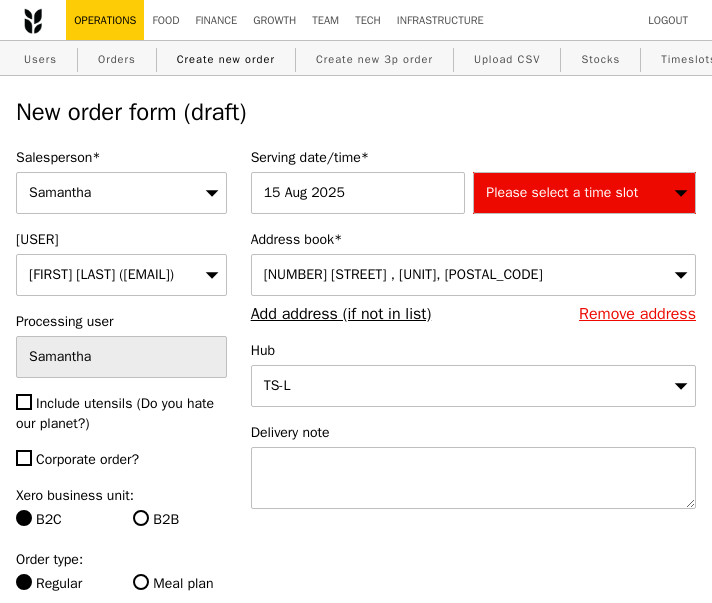 click on "Please select a time slot" at bounding box center [562, 192] 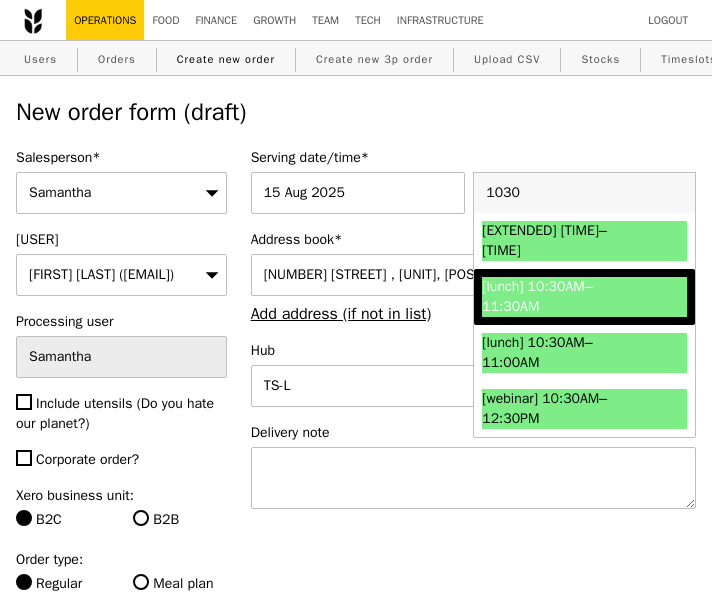 type on "1030" 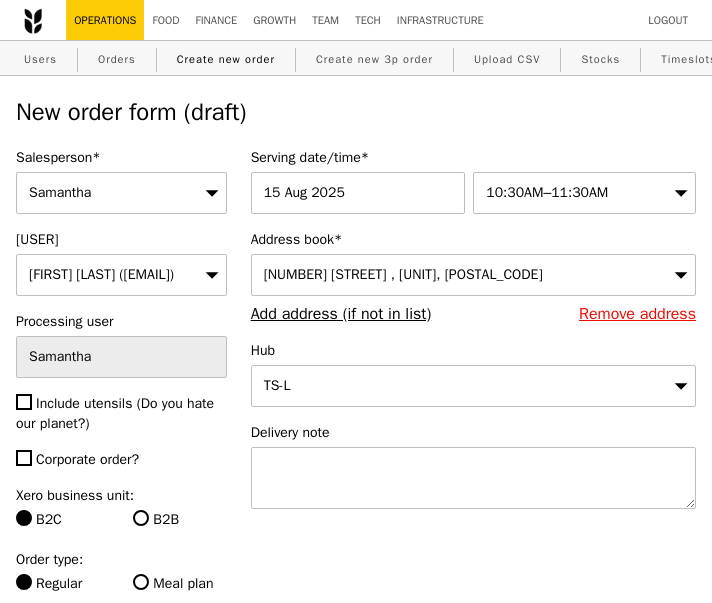 type on "Confirm" 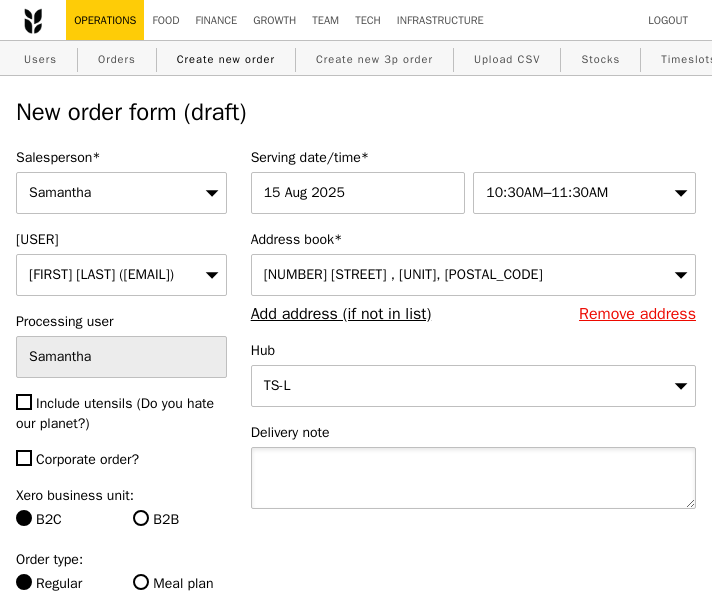 click at bounding box center (473, 478) 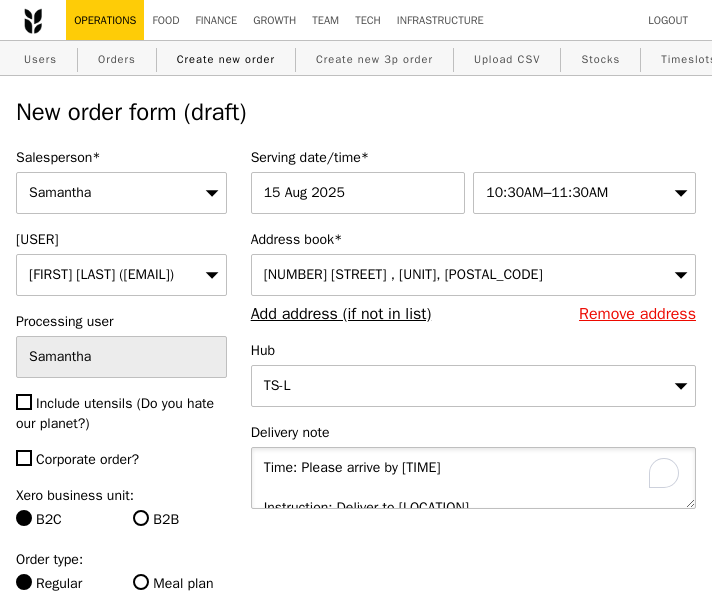 scroll, scrollTop: 8, scrollLeft: 0, axis: vertical 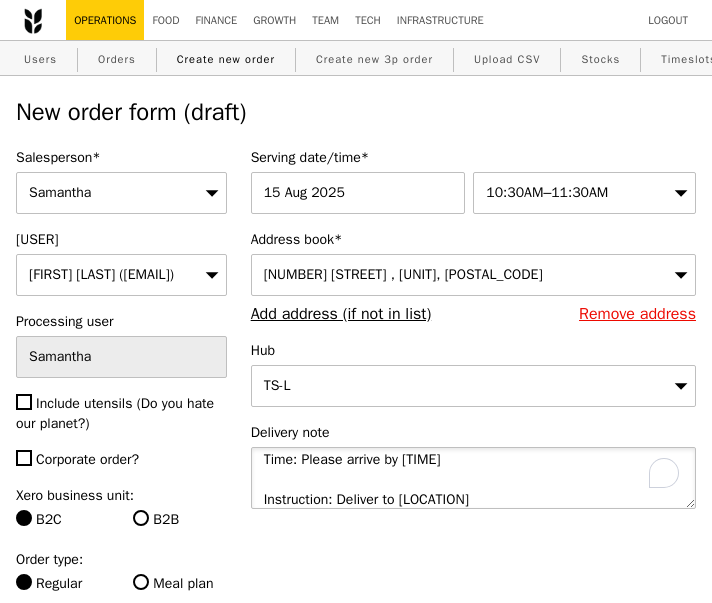 drag, startPoint x: 303, startPoint y: 451, endPoint x: 227, endPoint y: 451, distance: 76 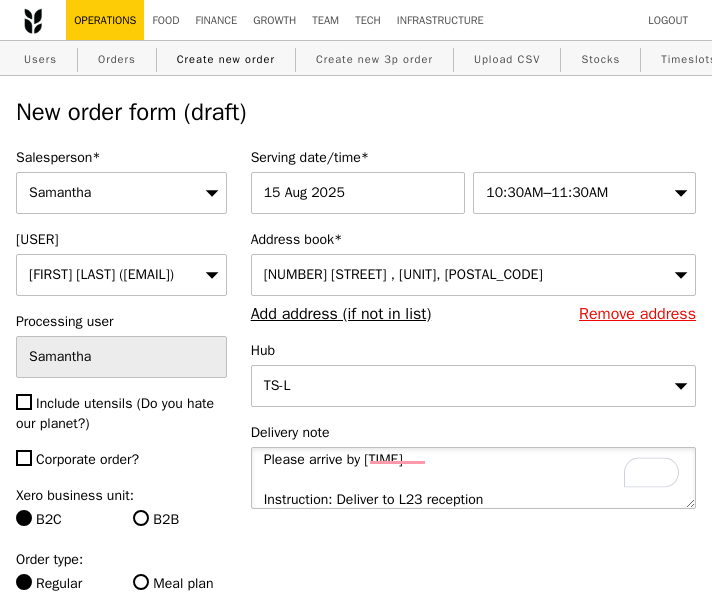 scroll, scrollTop: 20, scrollLeft: 0, axis: vertical 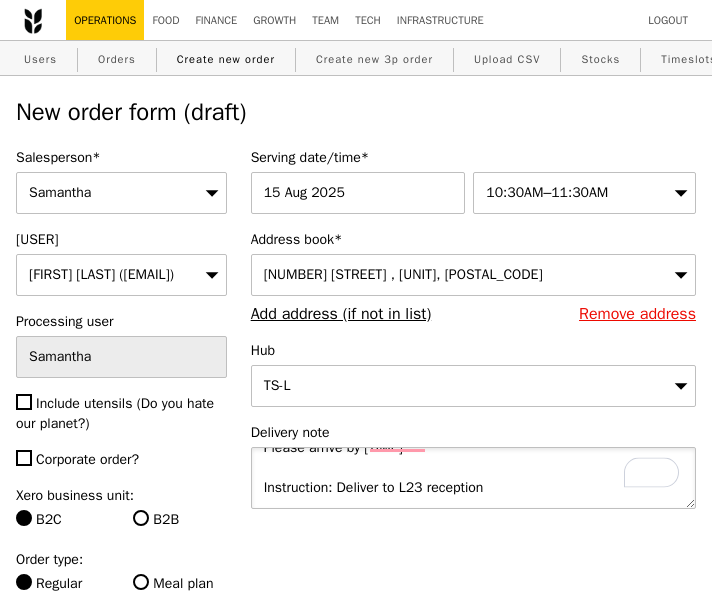 drag, startPoint x: 343, startPoint y: 497, endPoint x: 250, endPoint y: 496, distance: 93.00538 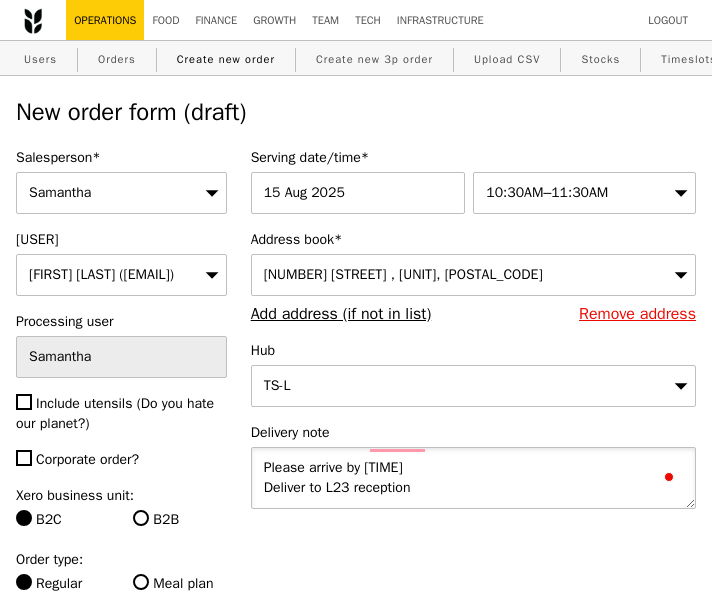 scroll, scrollTop: 0, scrollLeft: 0, axis: both 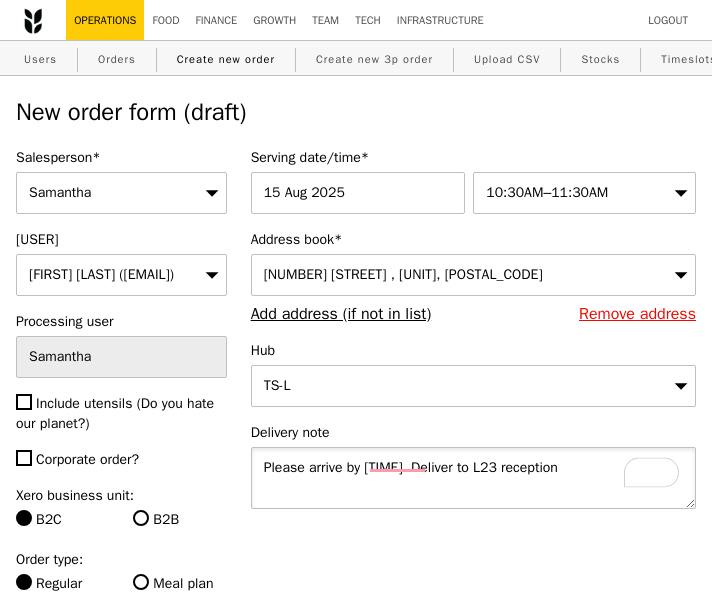 type on "Please arrive by [TIME]. Deliver to L23 reception" 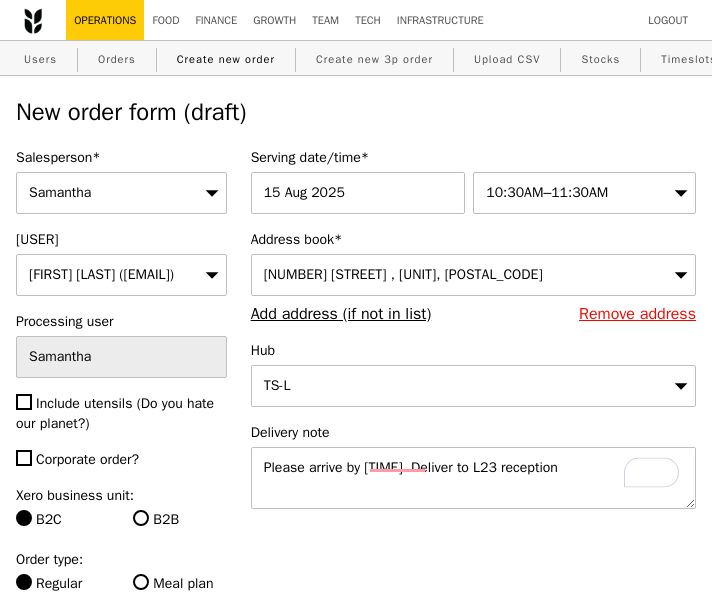 click on "B2B" at bounding box center [179, 520] 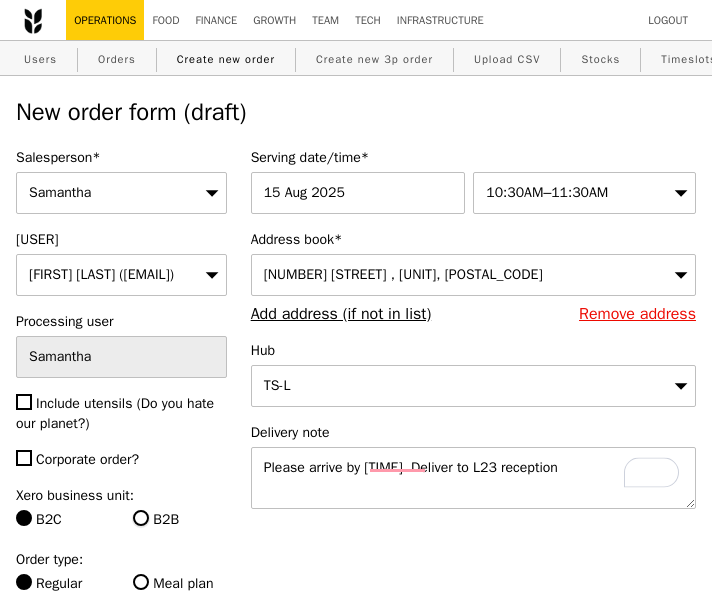 click on "B2B" at bounding box center (141, 518) 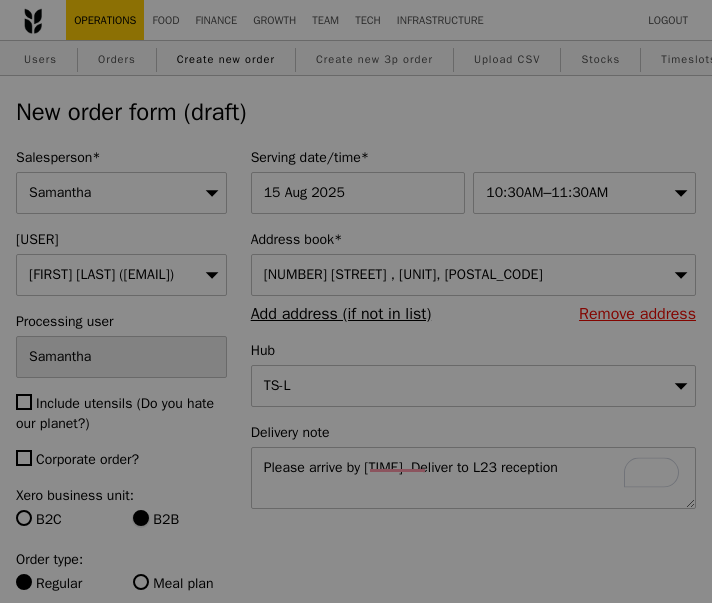 type on "Confirm" 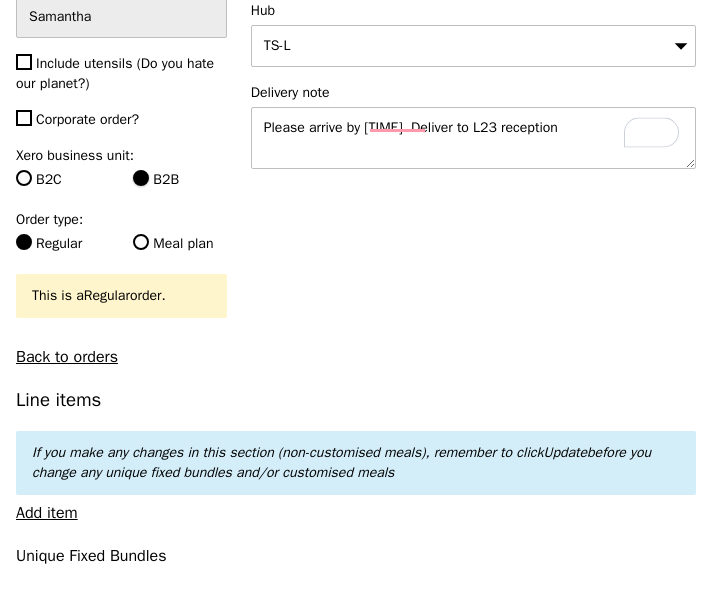 scroll, scrollTop: 361, scrollLeft: 0, axis: vertical 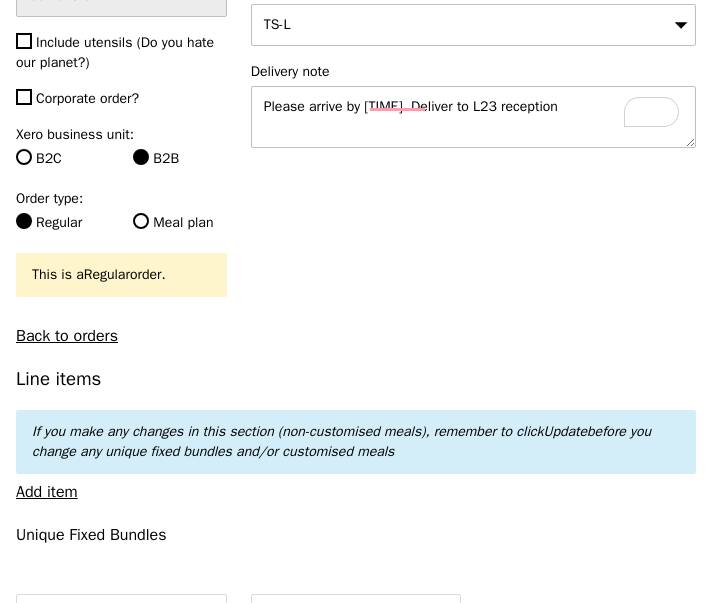 click on "Corporate order?" at bounding box center [87, 98] 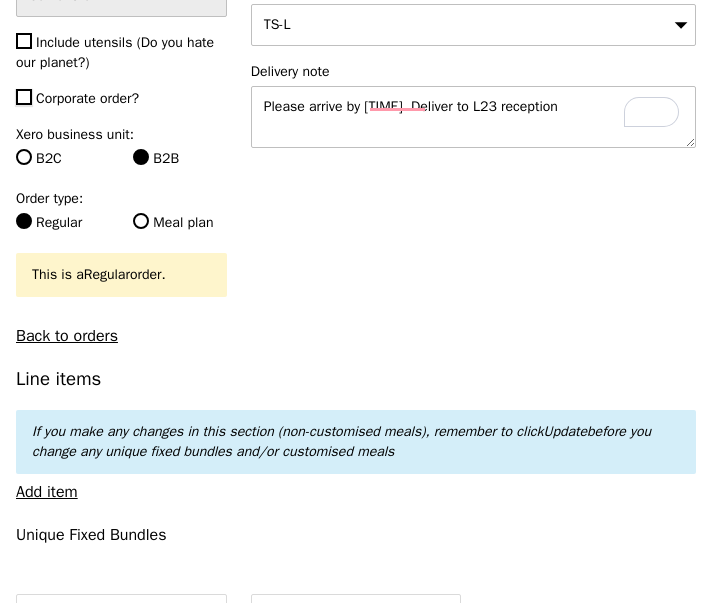 click on "Corporate order?" at bounding box center (24, 97) 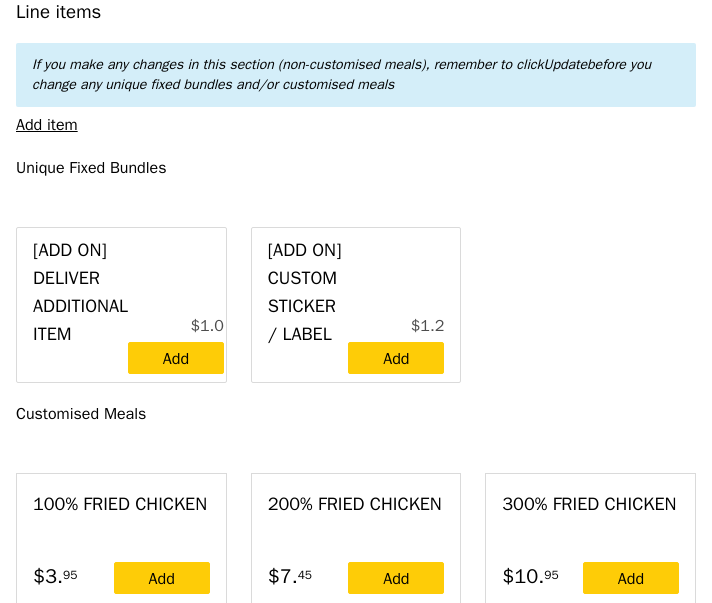 scroll, scrollTop: 736, scrollLeft: 0, axis: vertical 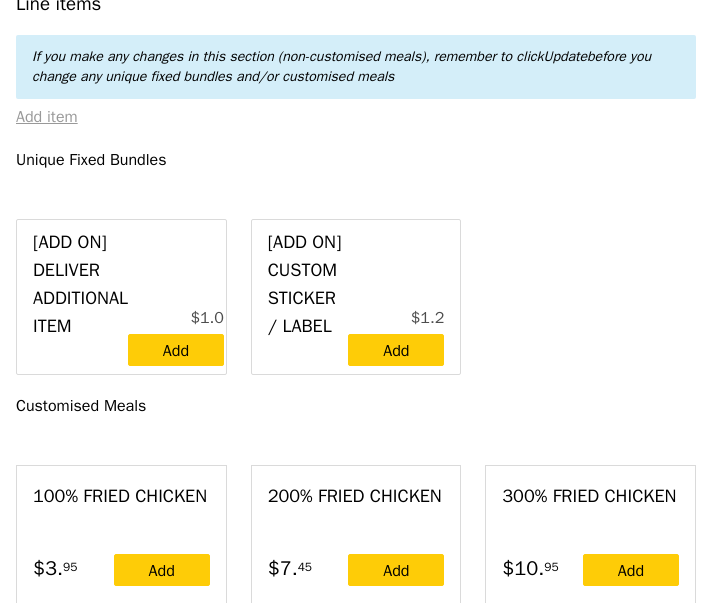 click on "Add item" at bounding box center [47, 117] 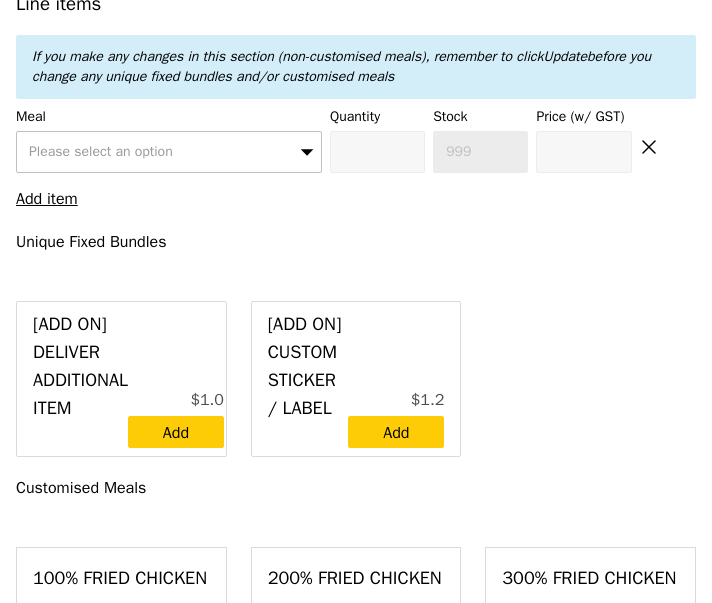 click on "Please select an option" at bounding box center [101, 151] 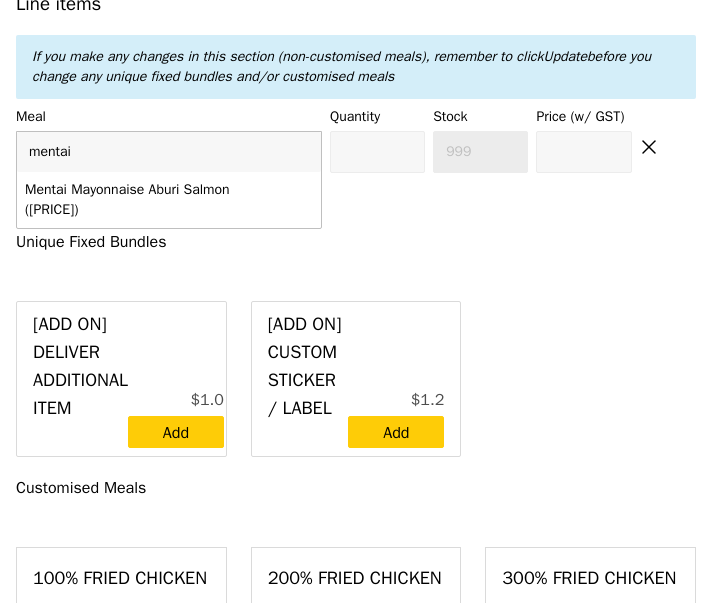 type on "mentai" 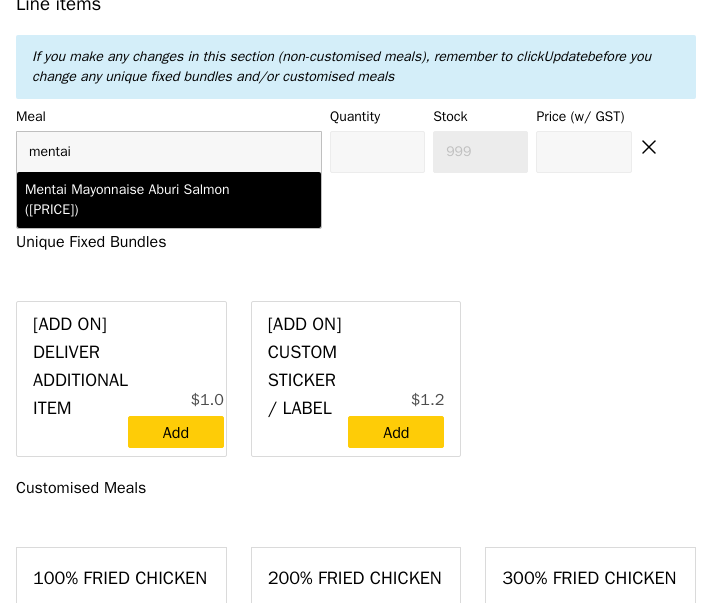 click on "Mentai Mayonnaise Aburi Salmon ([PRICE])" at bounding box center [169, 200] 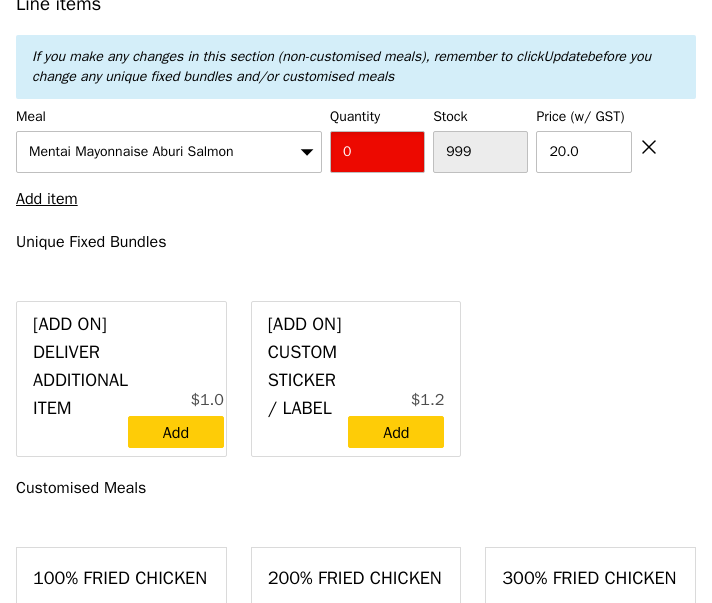 click on "0" at bounding box center (377, 152) 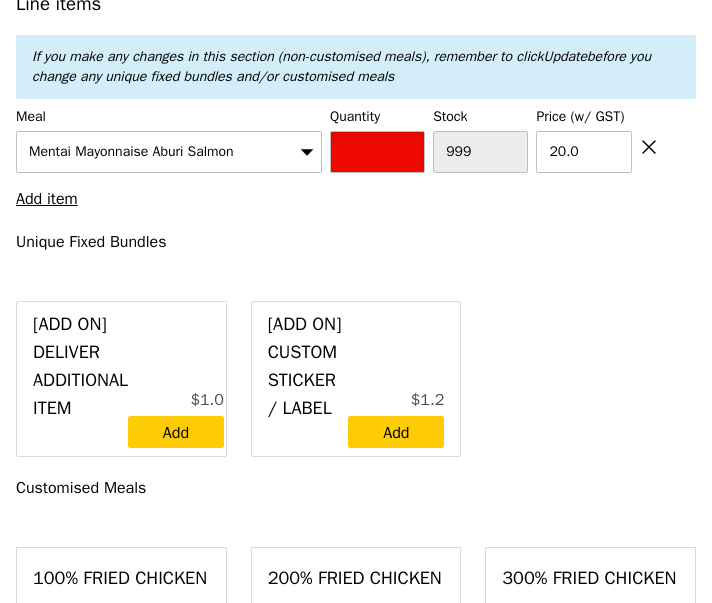 type on "Confirm" 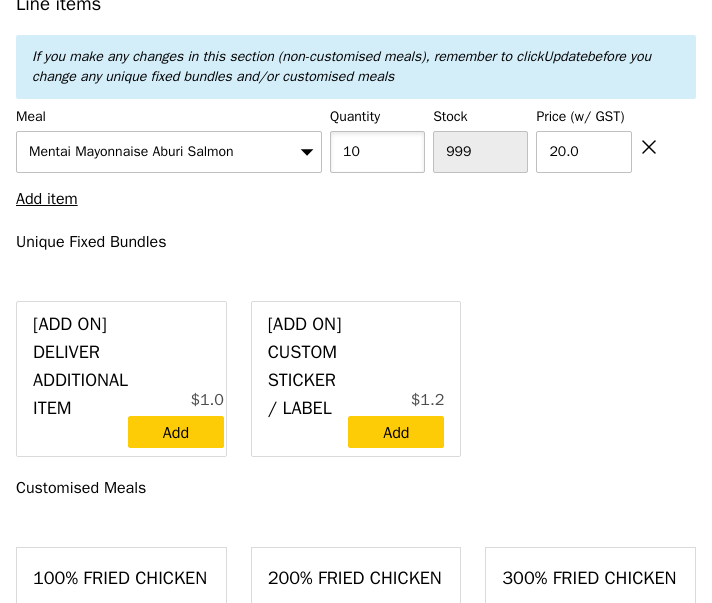 type on "10" 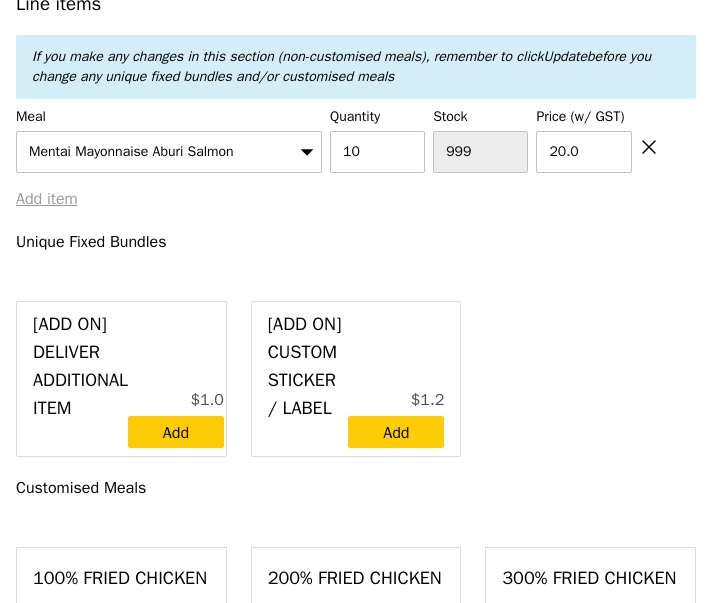 click on "Add item" at bounding box center (47, 199) 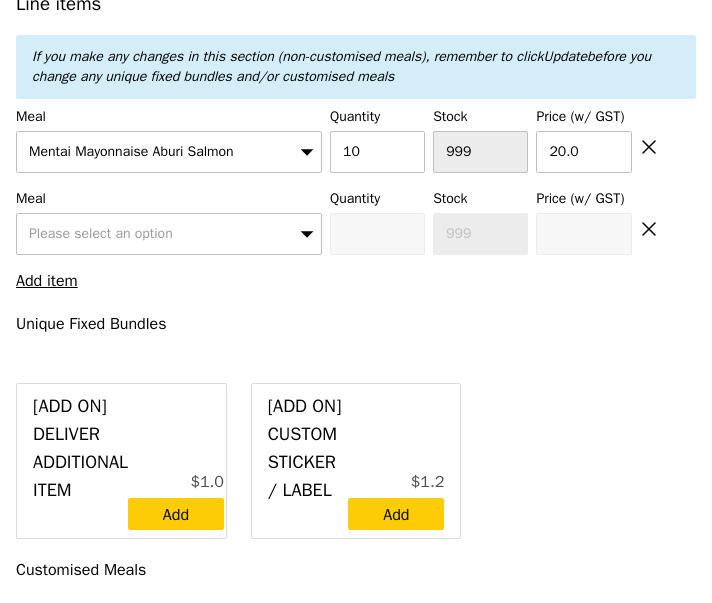 type on "Loading..." 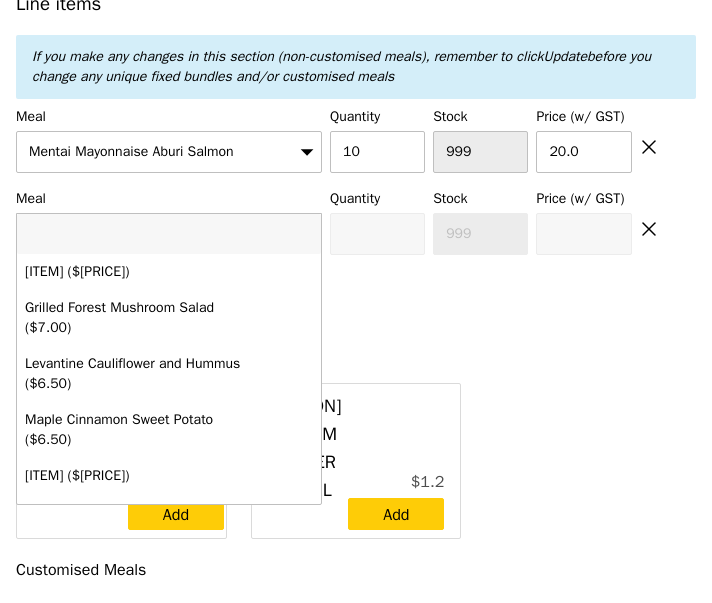 type on "Confirm" 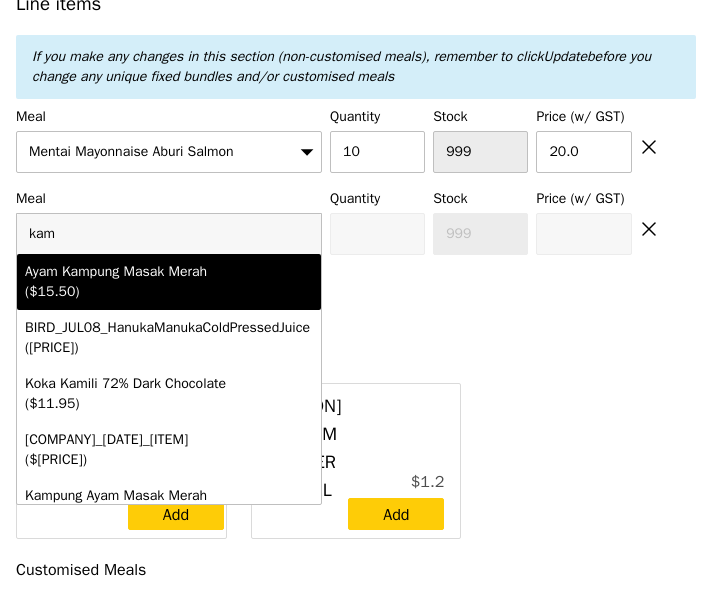 type on "kam" 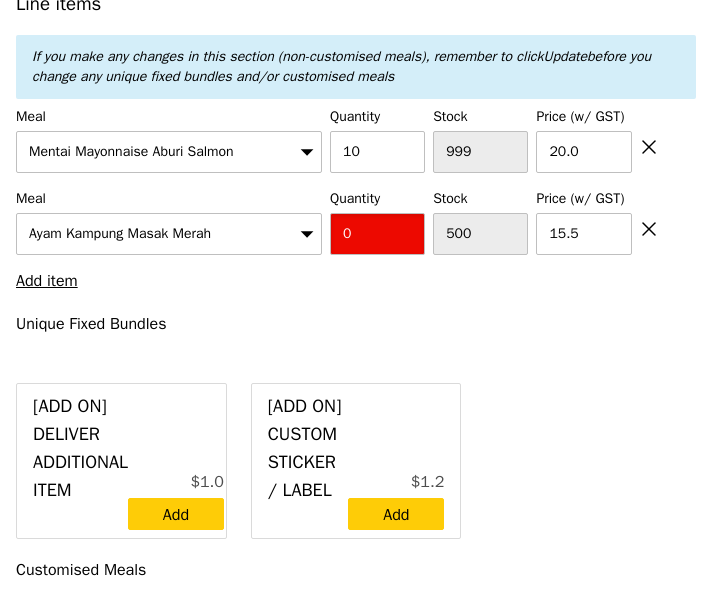 click on "0" at bounding box center (377, 234) 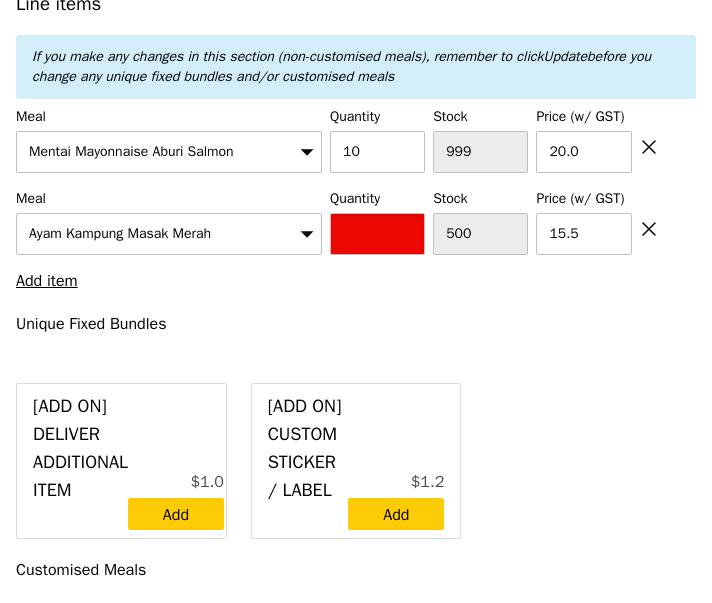 type on "Confirm" 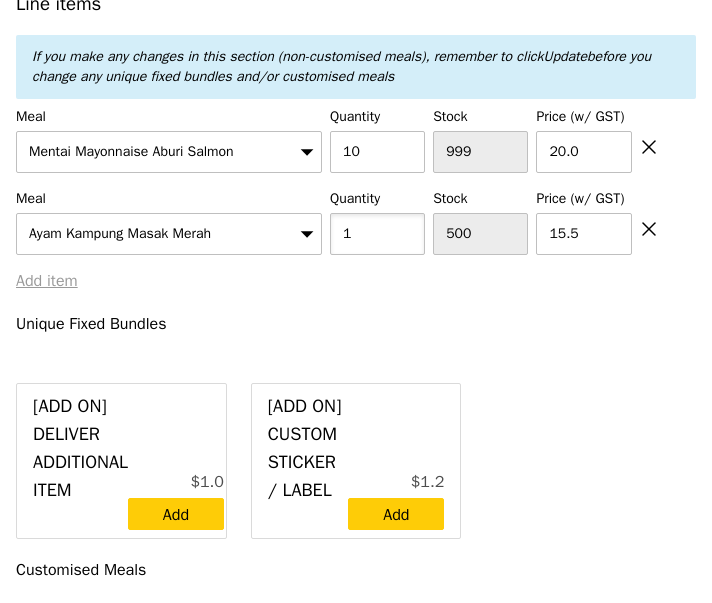 type on "1" 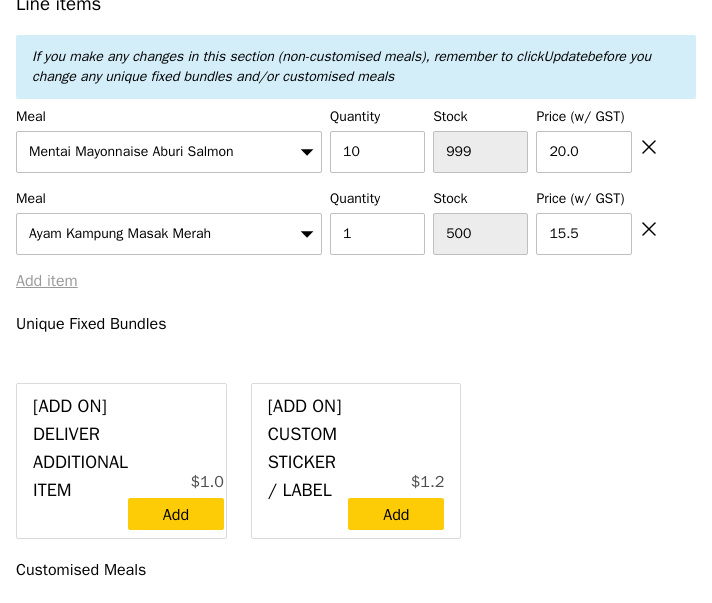 click on "Add item" at bounding box center [47, 281] 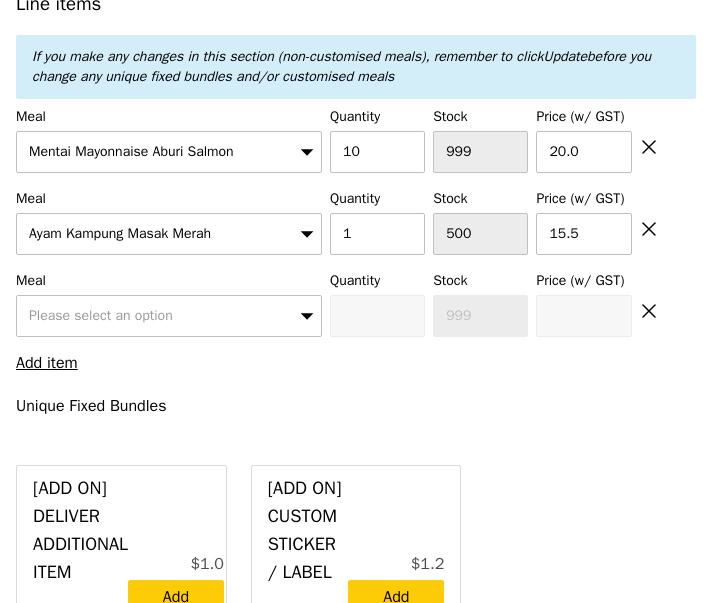 type on "Loading..." 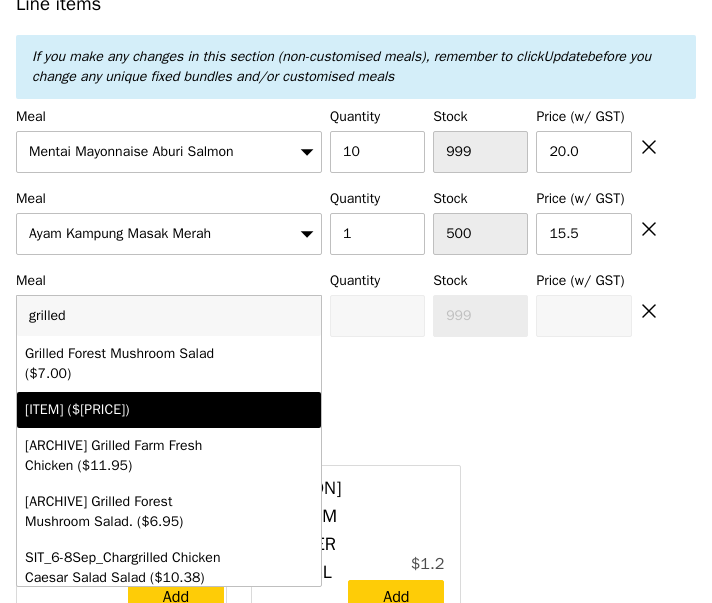 type on "grilled" 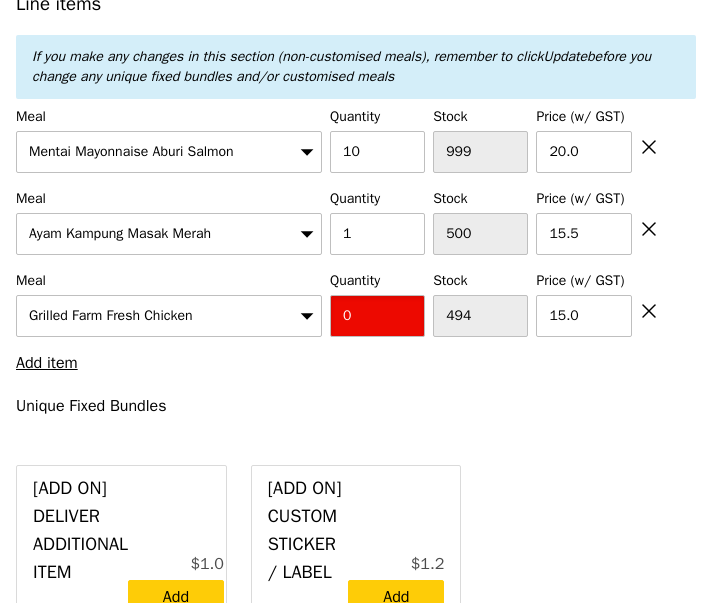 click on "0" at bounding box center (377, 316) 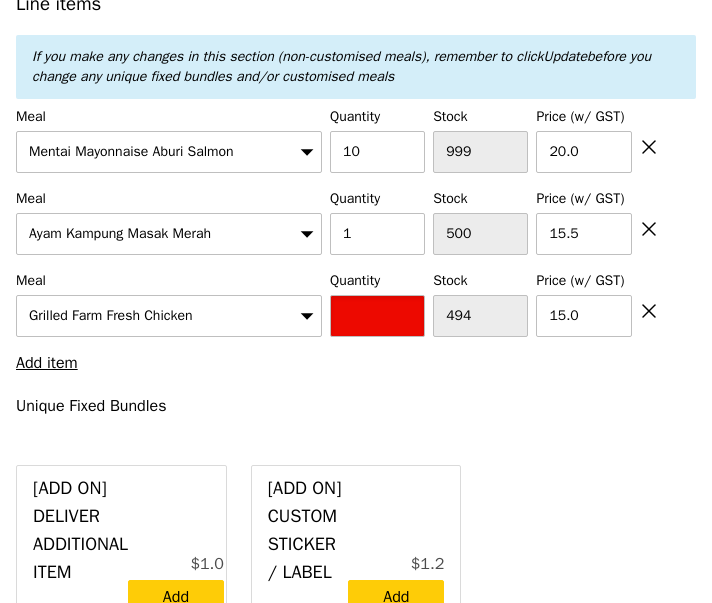 type on "Confirm" 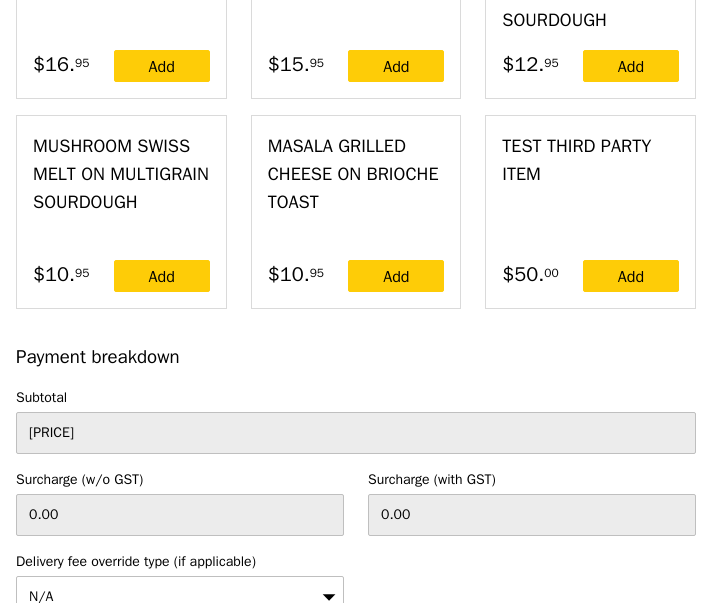 scroll, scrollTop: 10036, scrollLeft: 0, axis: vertical 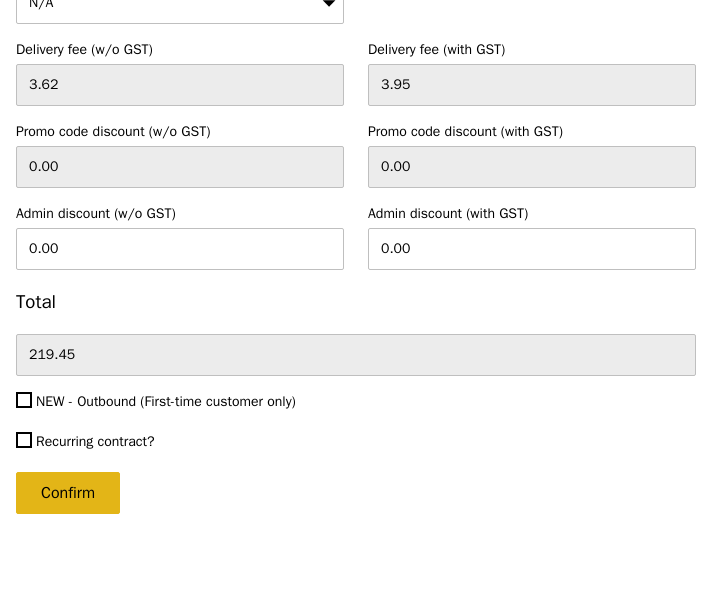 type on "3" 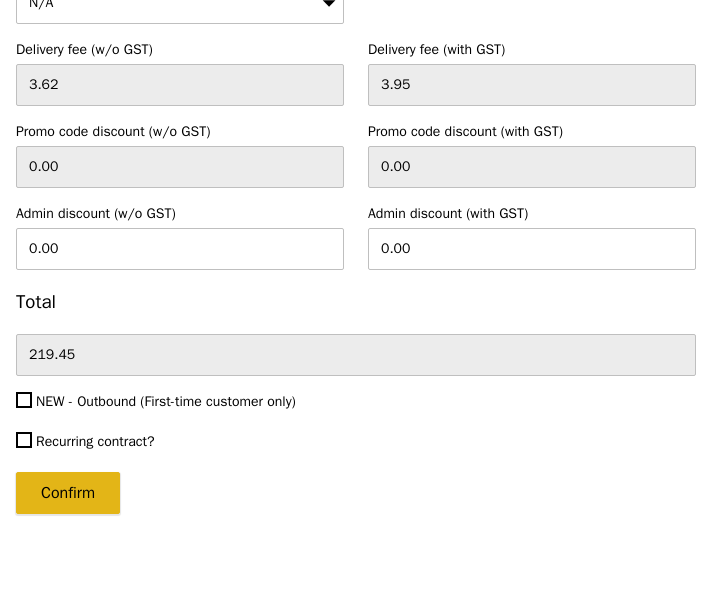click on "Confirm" at bounding box center [68, 493] 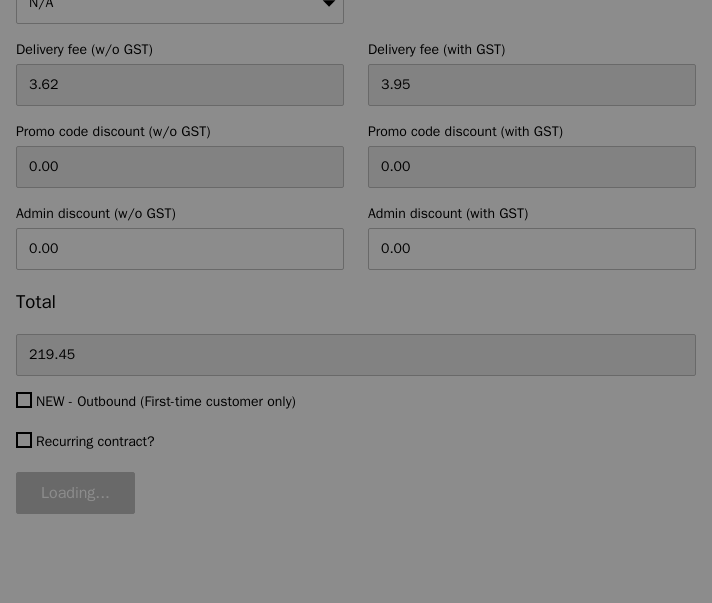 type on "Loading..." 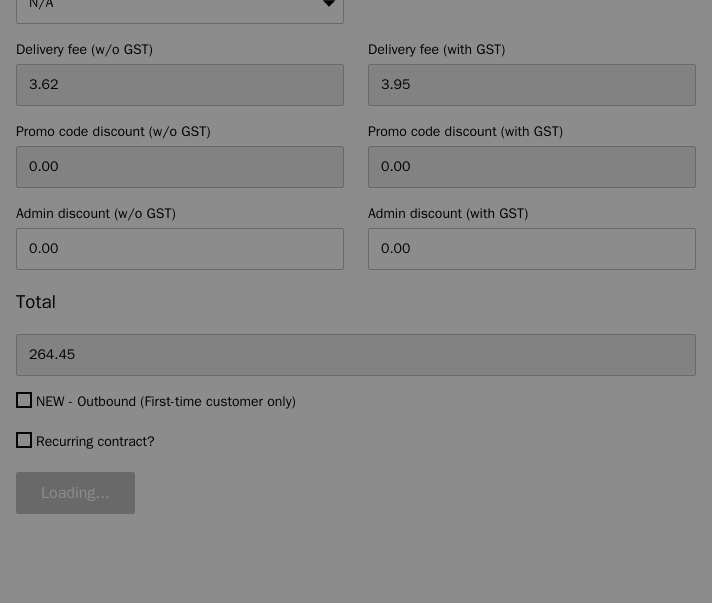 type on "[PRICE]" 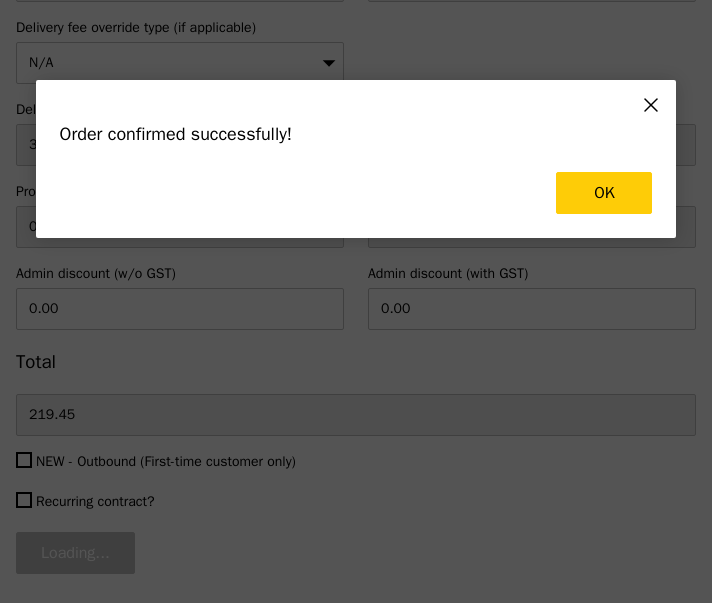 scroll, scrollTop: 0, scrollLeft: 0, axis: both 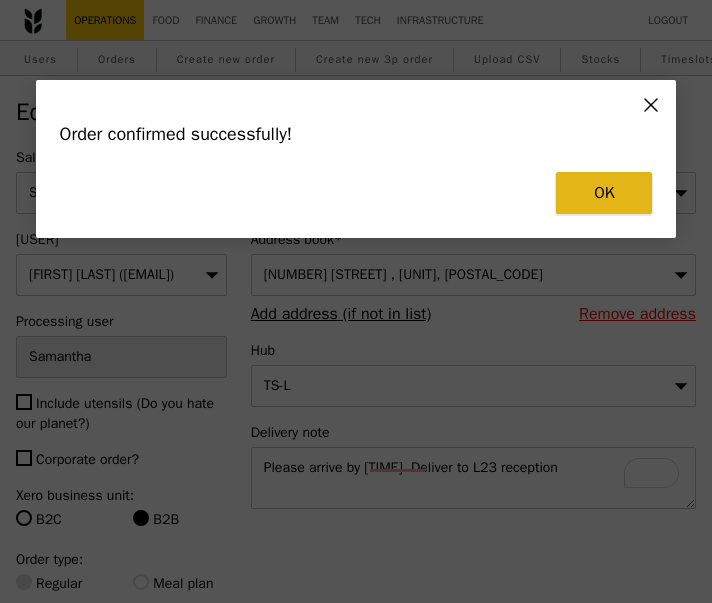 click on "OK" at bounding box center [604, 193] 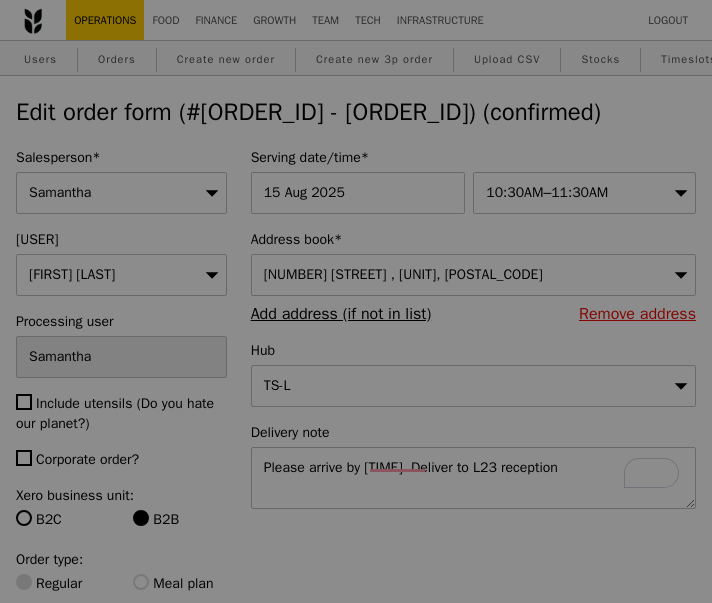 type on "491" 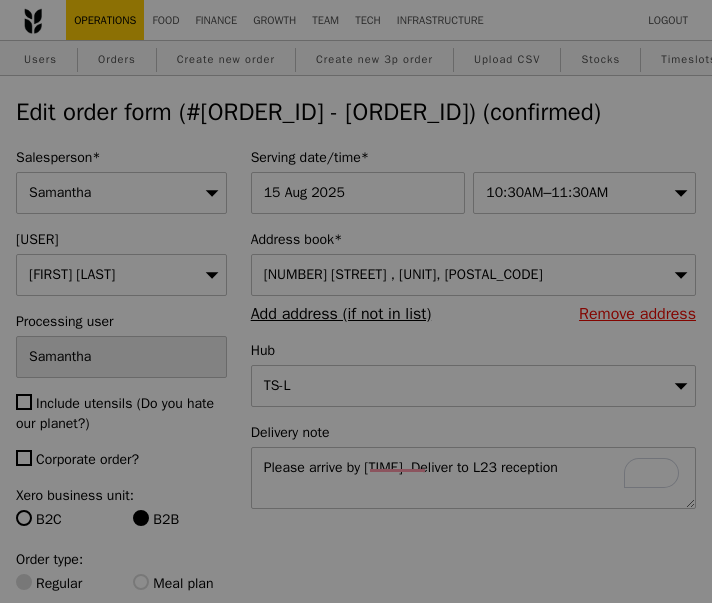 type on "499" 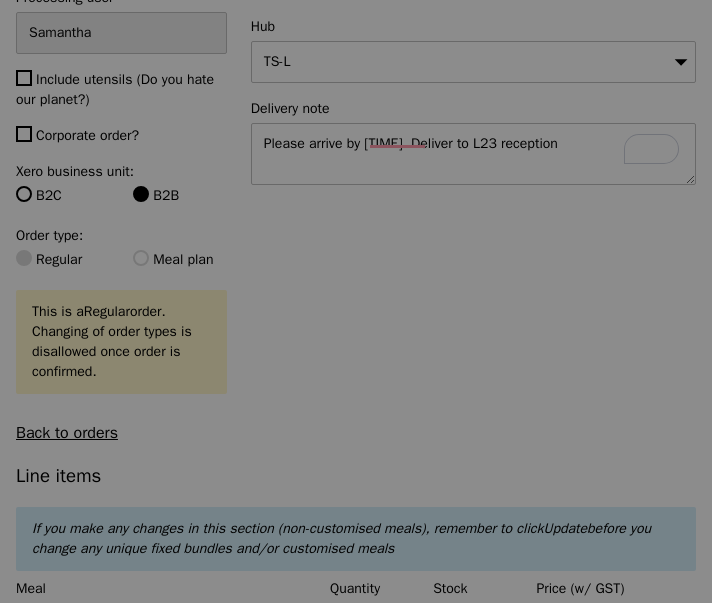 type on "Update" 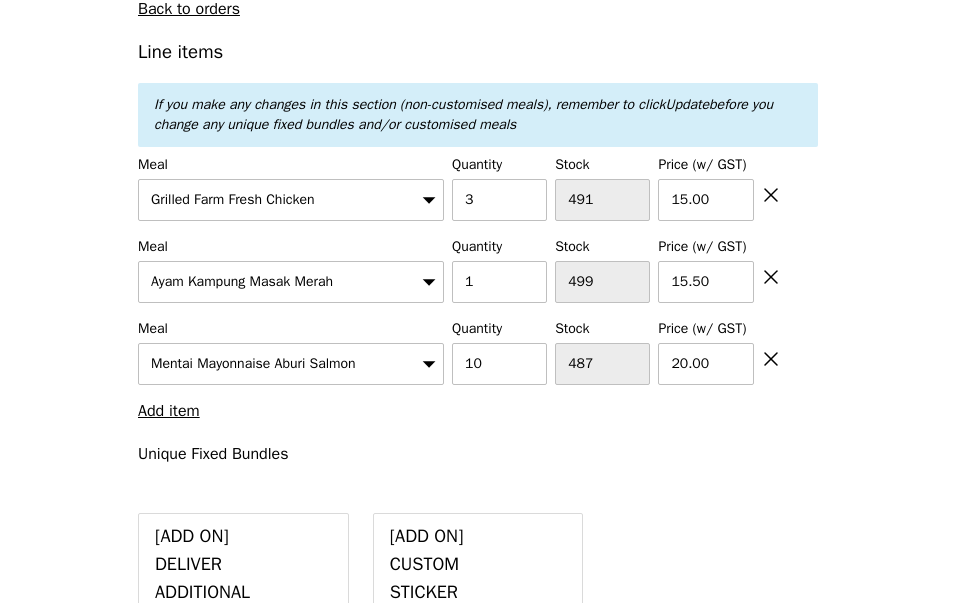 scroll, scrollTop: 0, scrollLeft: 0, axis: both 